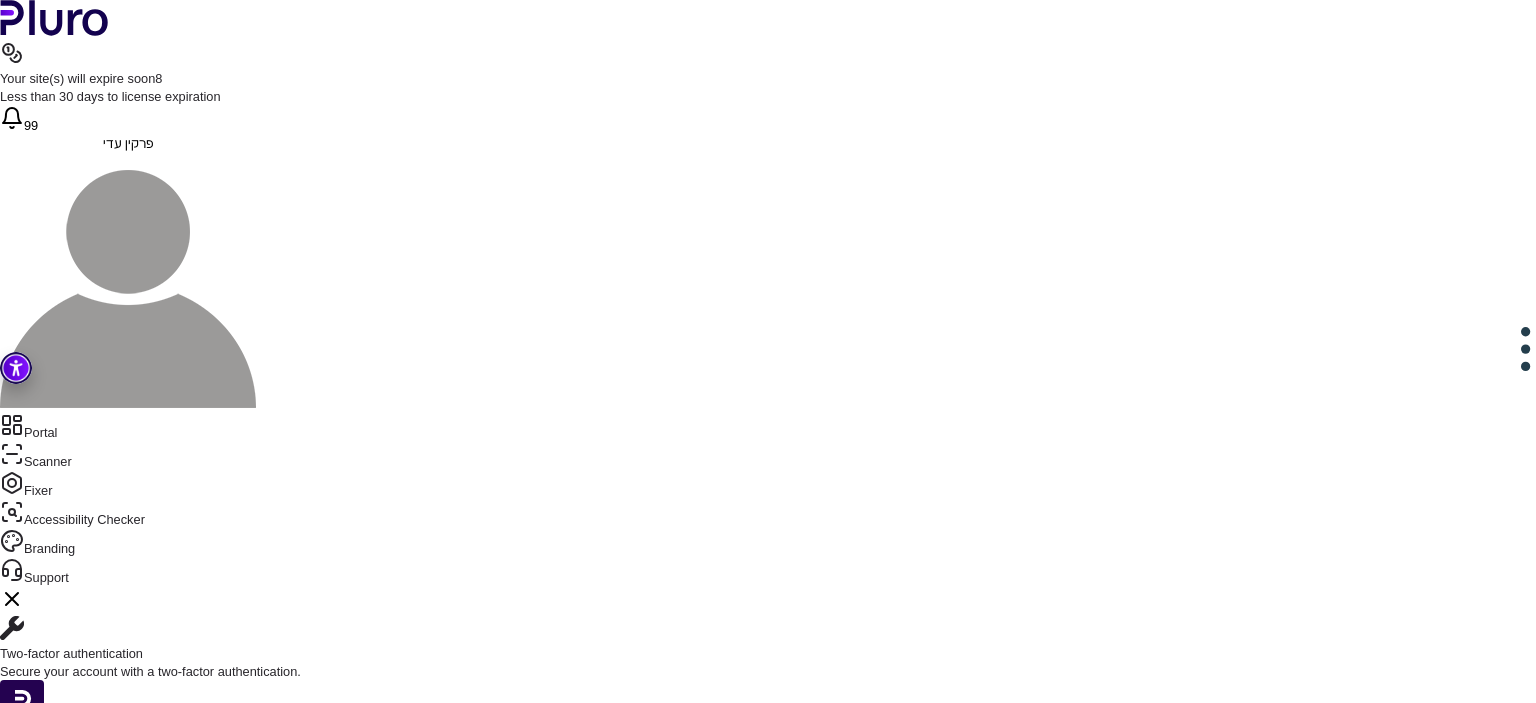 scroll, scrollTop: 0, scrollLeft: 0, axis: both 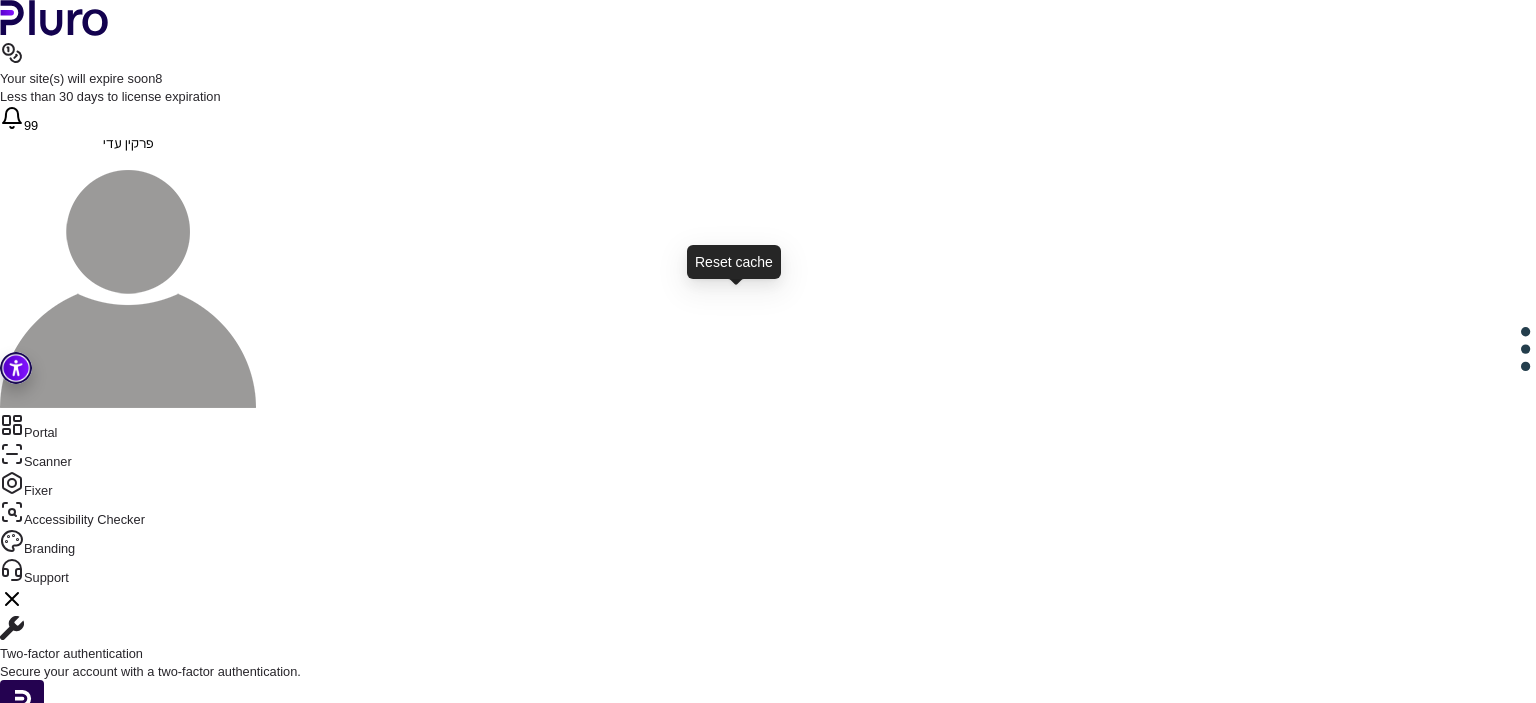 click 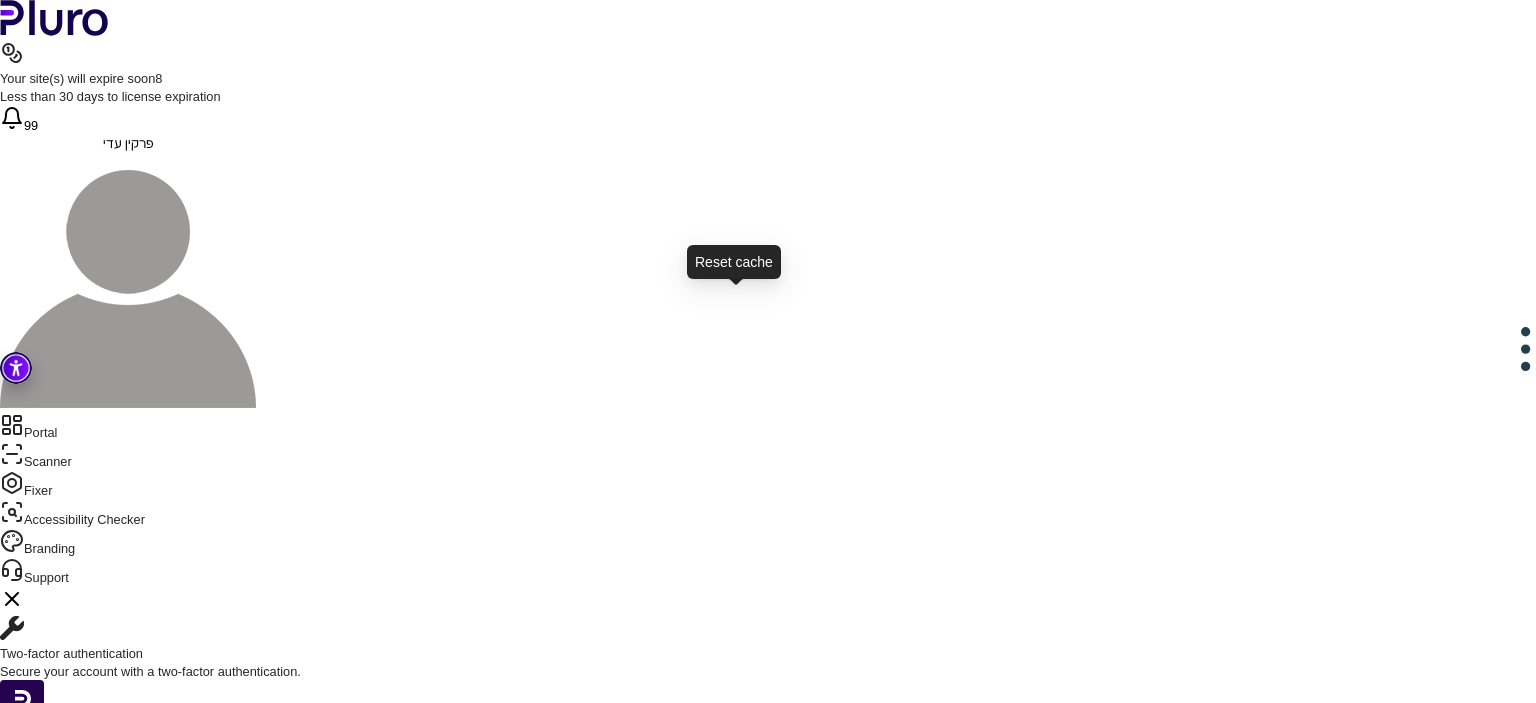 click 